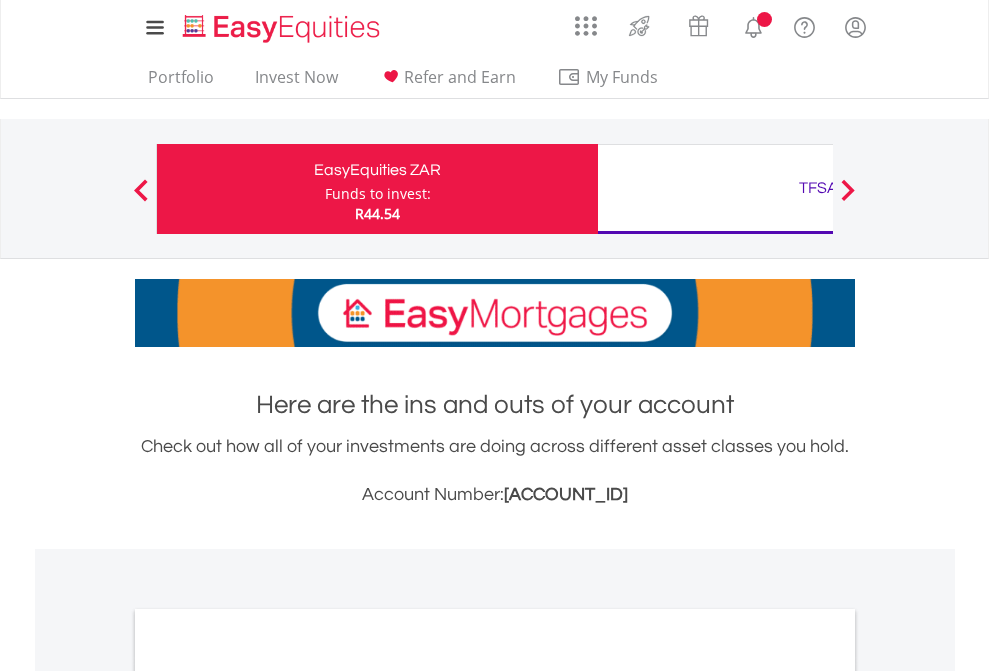 scroll, scrollTop: 0, scrollLeft: 0, axis: both 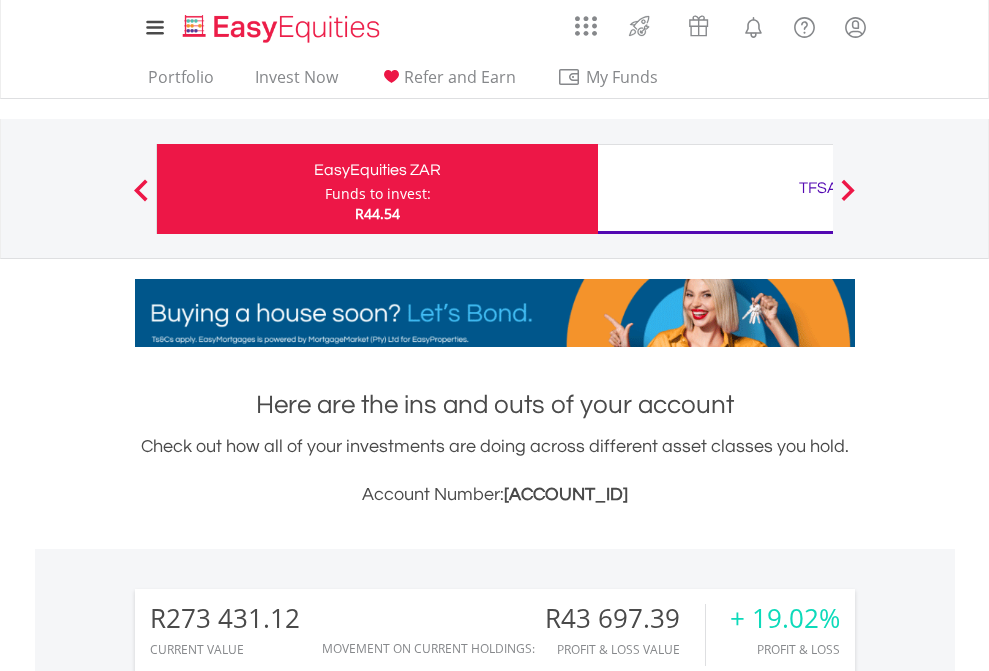 click on "Funds to invest:" at bounding box center [378, 194] 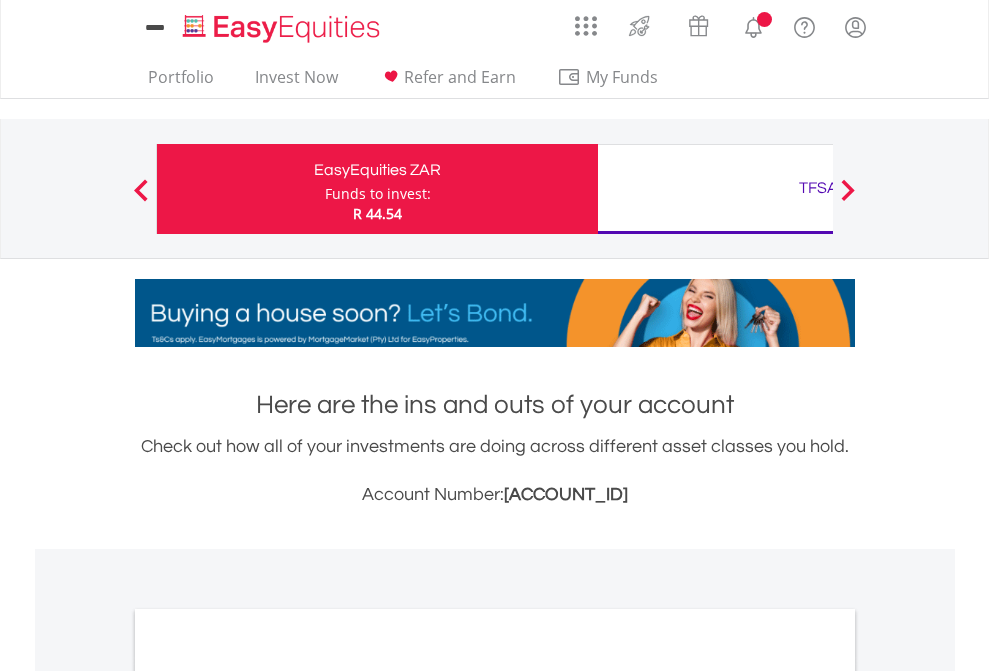 scroll, scrollTop: 0, scrollLeft: 0, axis: both 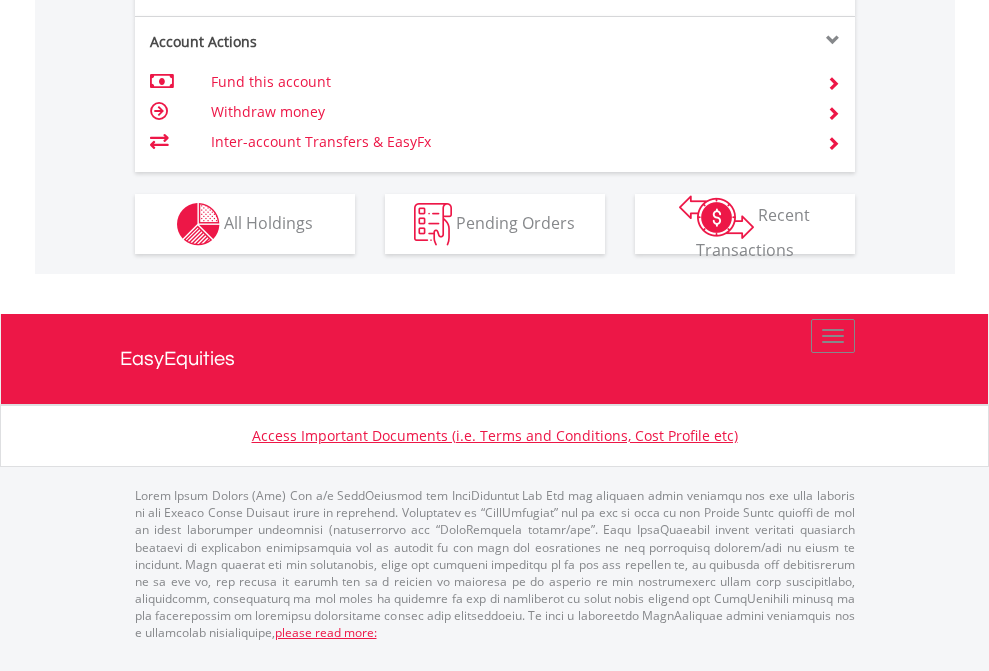 click on "Investment types" at bounding box center (706, -337) 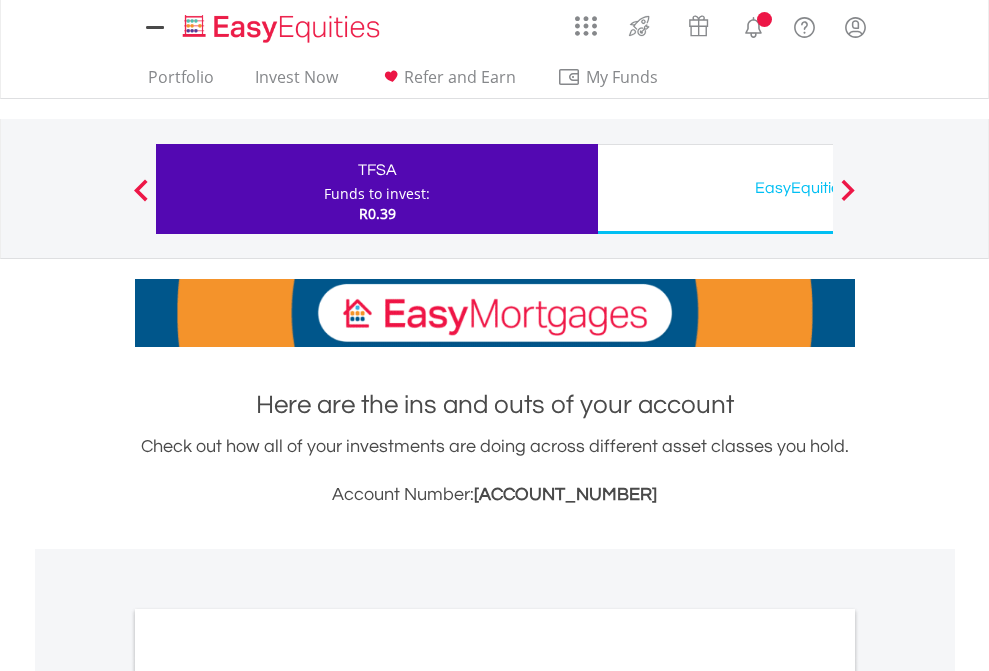 scroll, scrollTop: 0, scrollLeft: 0, axis: both 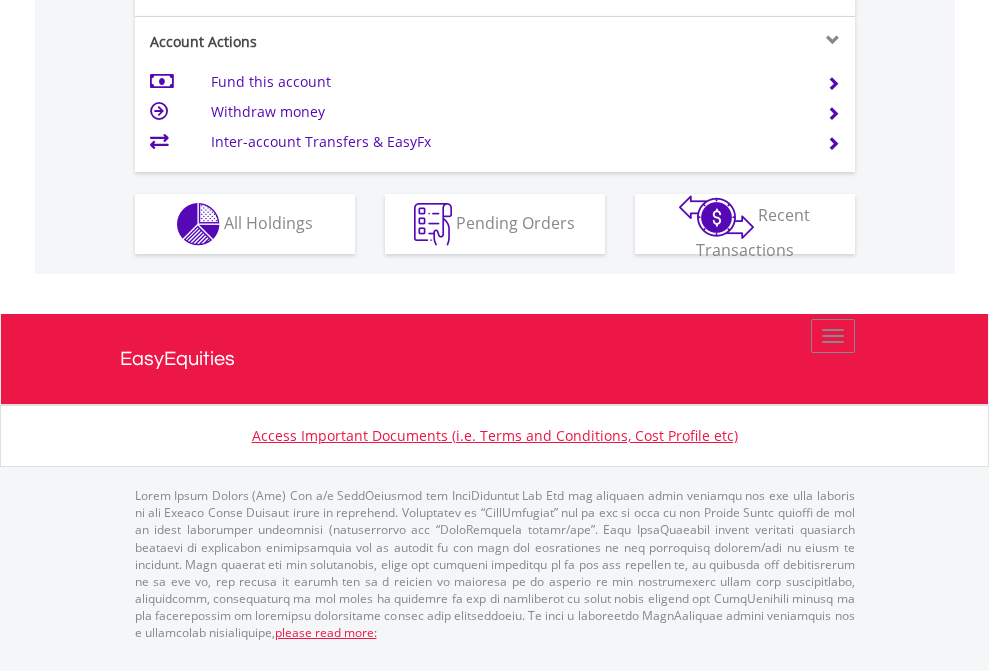 click on "Investment types" at bounding box center (706, -337) 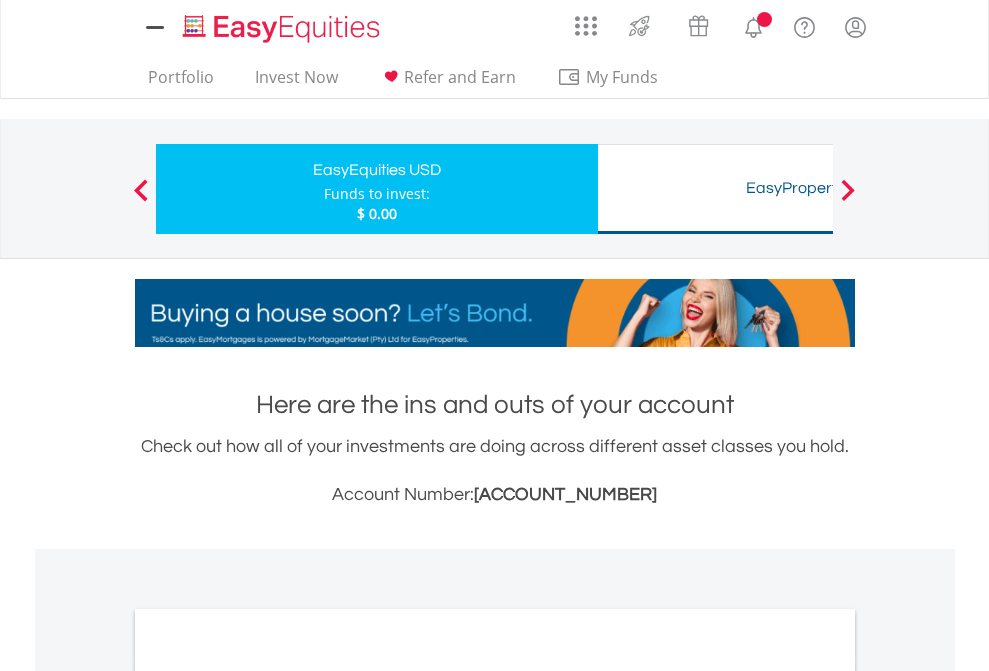 scroll, scrollTop: 0, scrollLeft: 0, axis: both 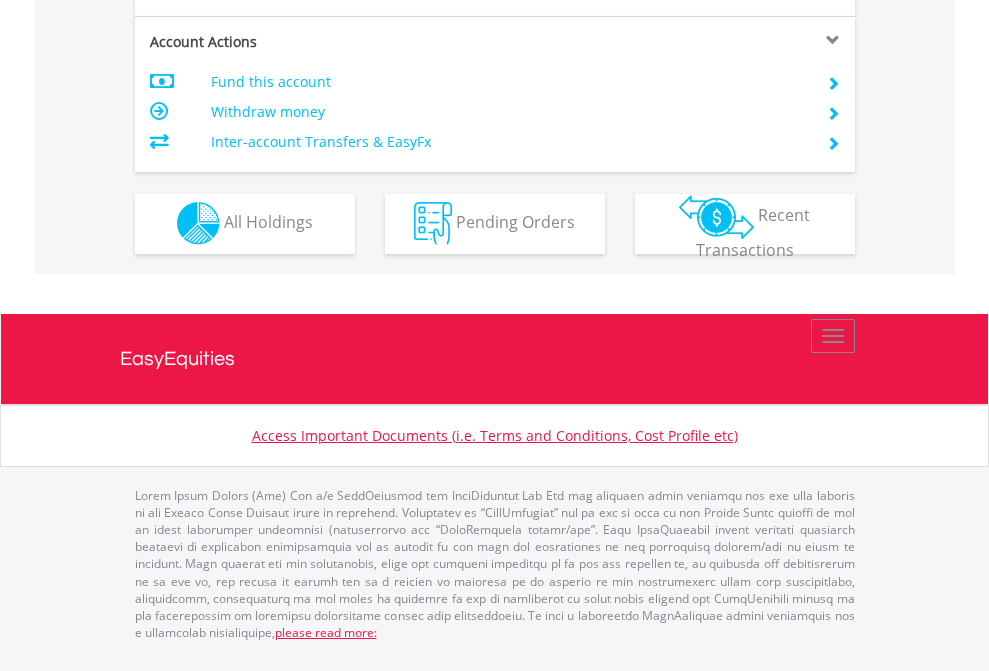 click on "Investment types" at bounding box center (706, -353) 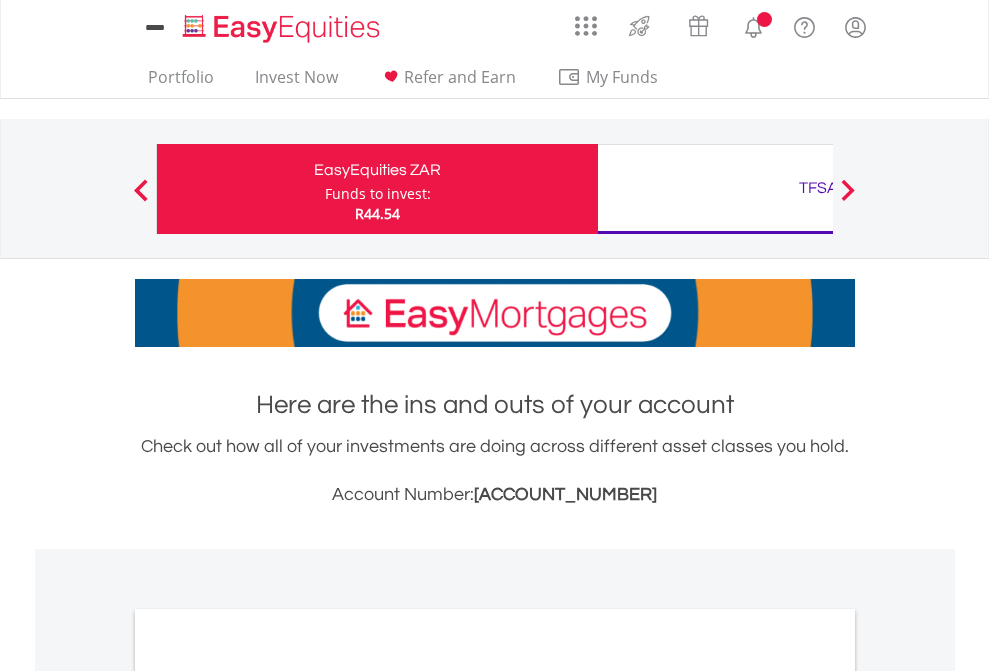 scroll, scrollTop: 0, scrollLeft: 0, axis: both 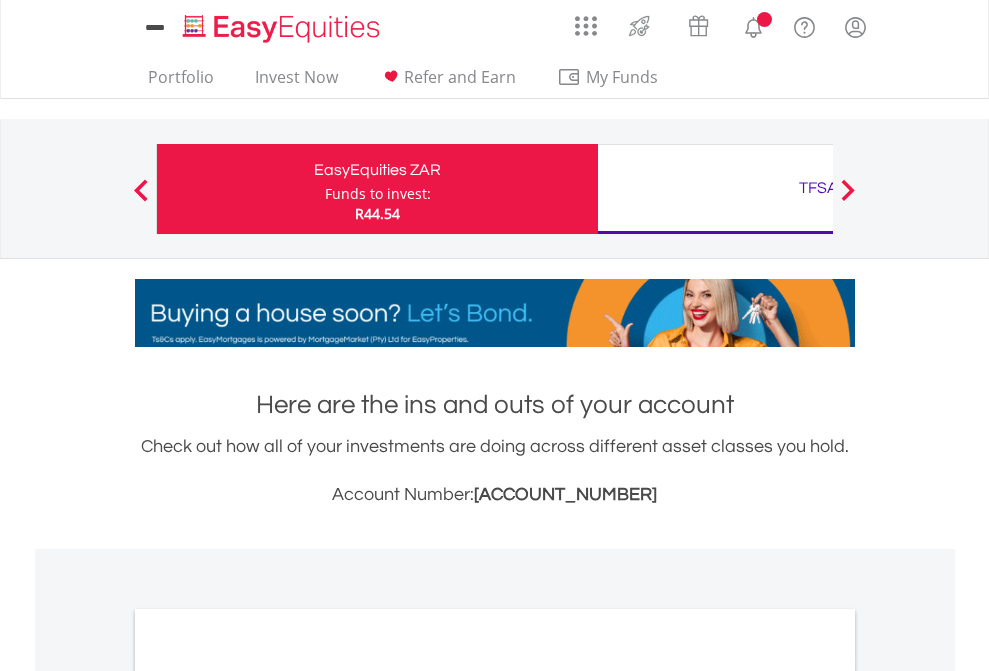 click on "All Holdings" at bounding box center [268, 1096] 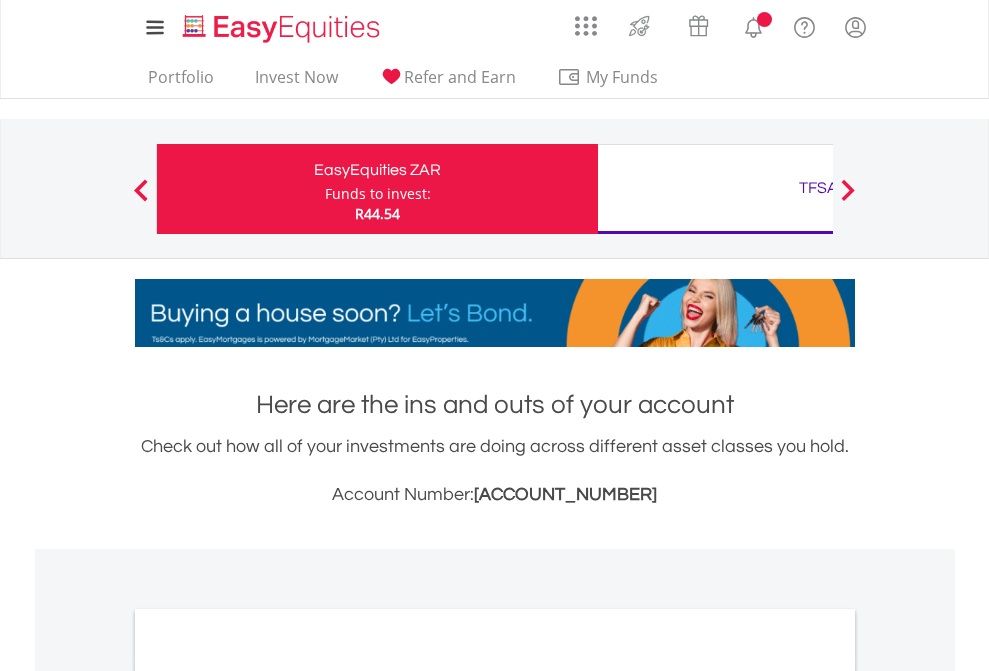 scroll, scrollTop: 1202, scrollLeft: 0, axis: vertical 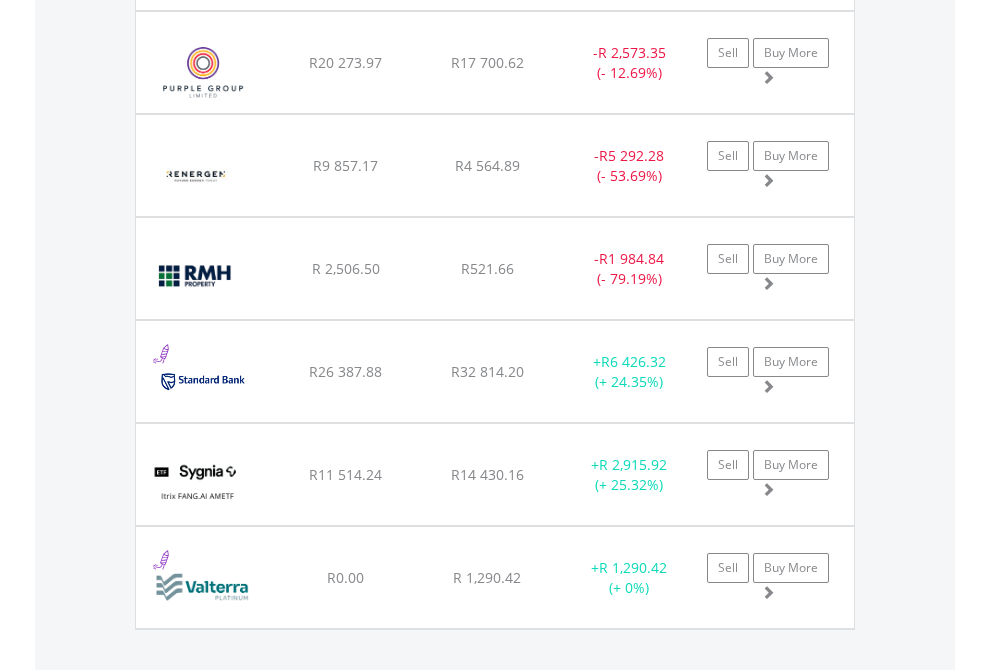 click on "TFSA" at bounding box center [818, -2117] 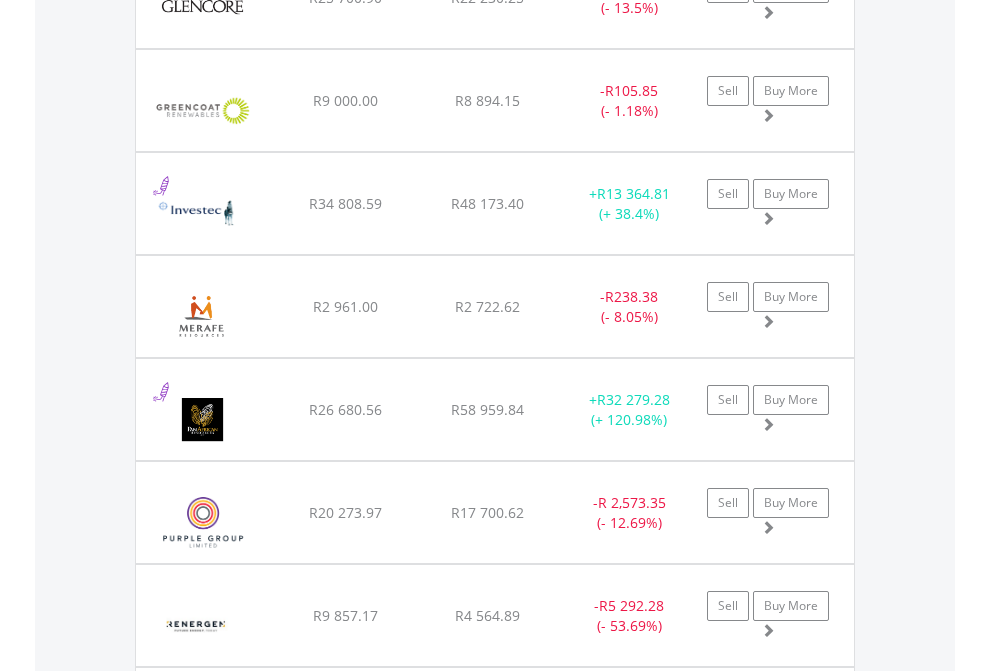 scroll, scrollTop: 144, scrollLeft: 0, axis: vertical 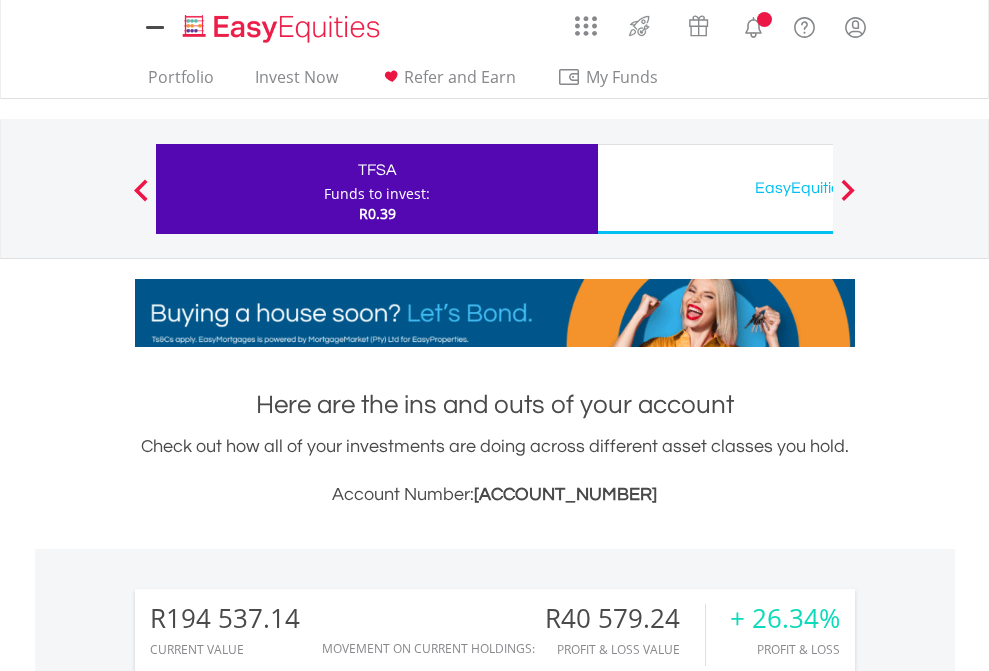 click on "All Holdings" at bounding box center (268, 1546) 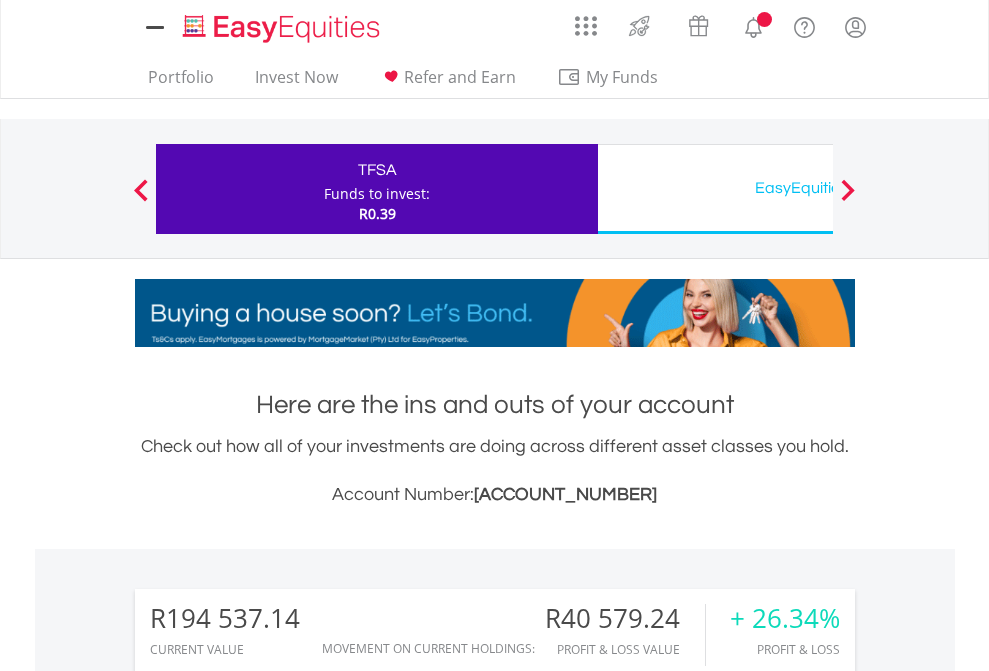 scroll, scrollTop: 192, scrollLeft: 314, axis: both 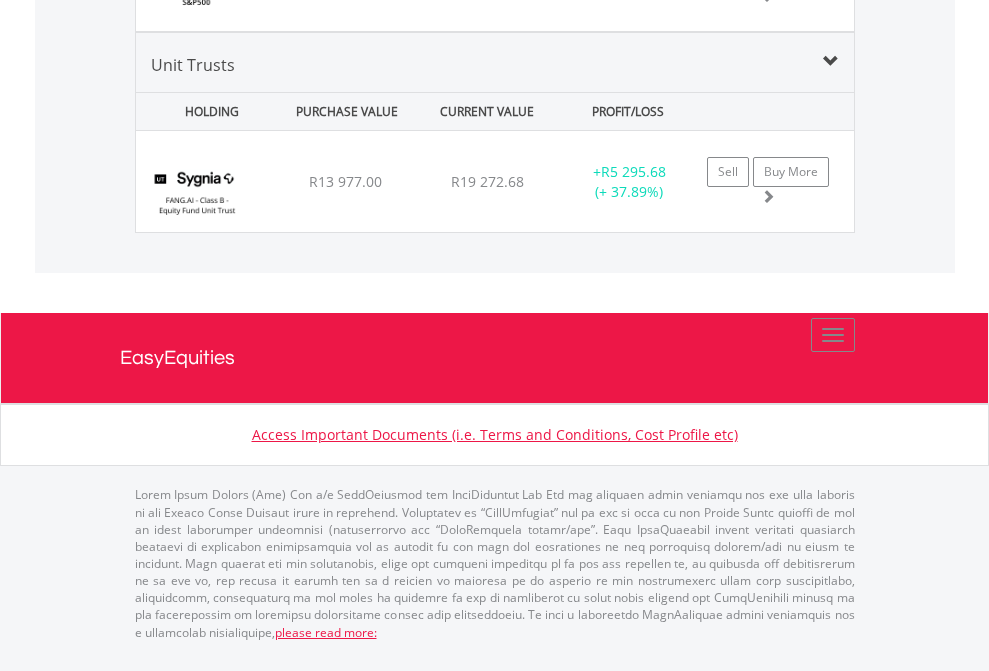 click on "EasyEquities USD" at bounding box center [818, -2031] 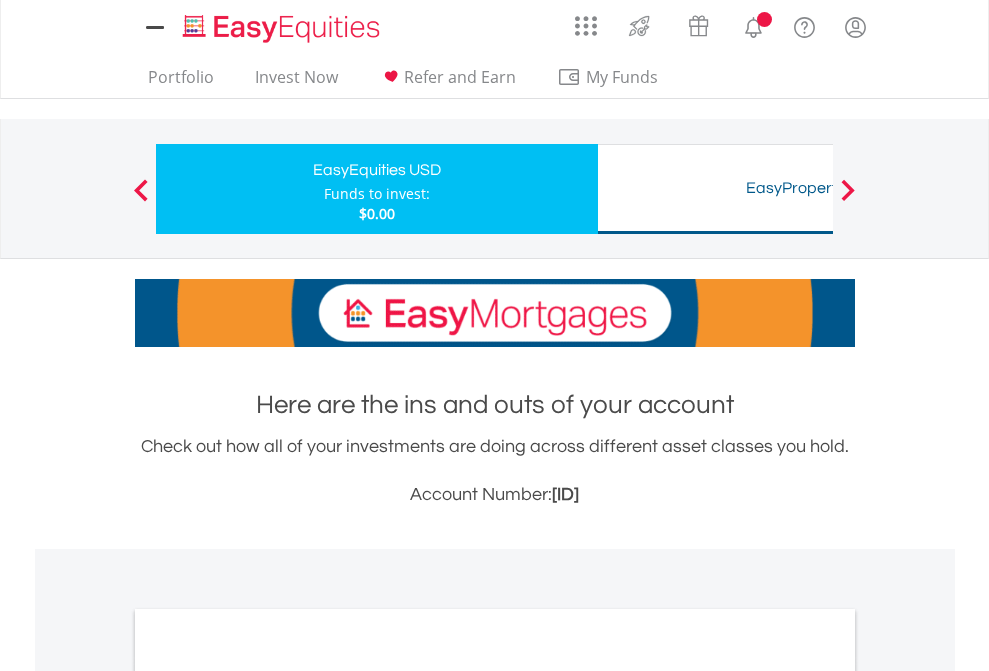 scroll, scrollTop: 0, scrollLeft: 0, axis: both 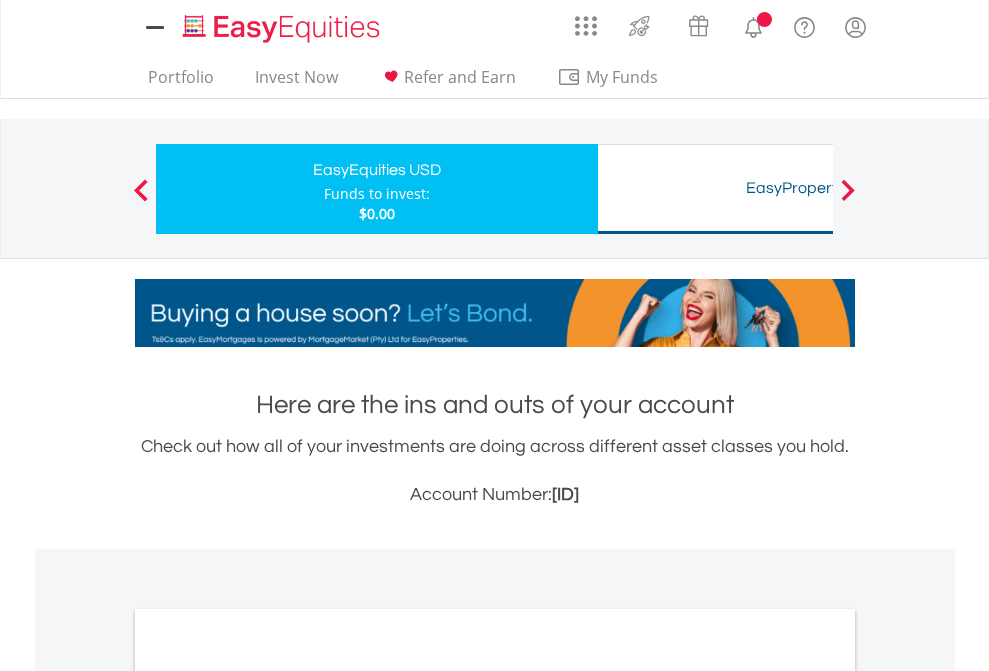 click on "All Holdings" at bounding box center [268, 1096] 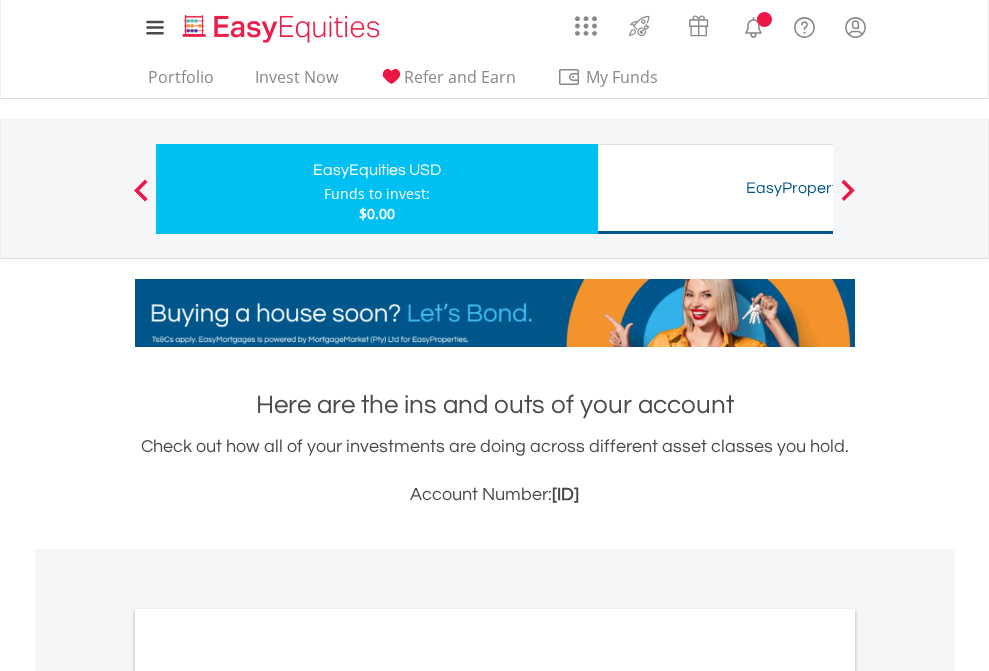 scroll, scrollTop: 1202, scrollLeft: 0, axis: vertical 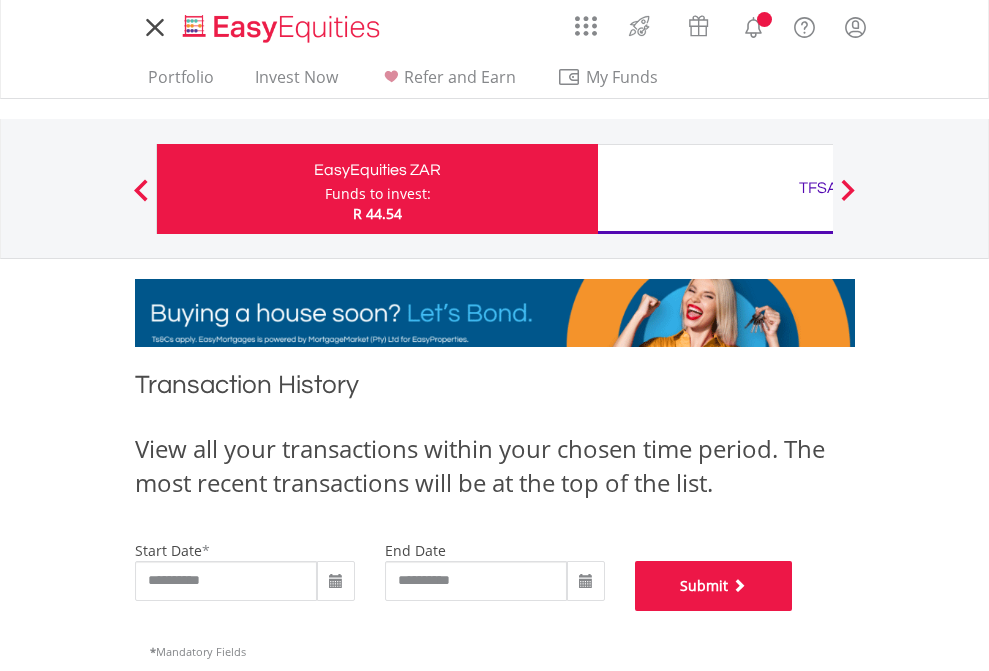 click on "Submit" at bounding box center (714, 586) 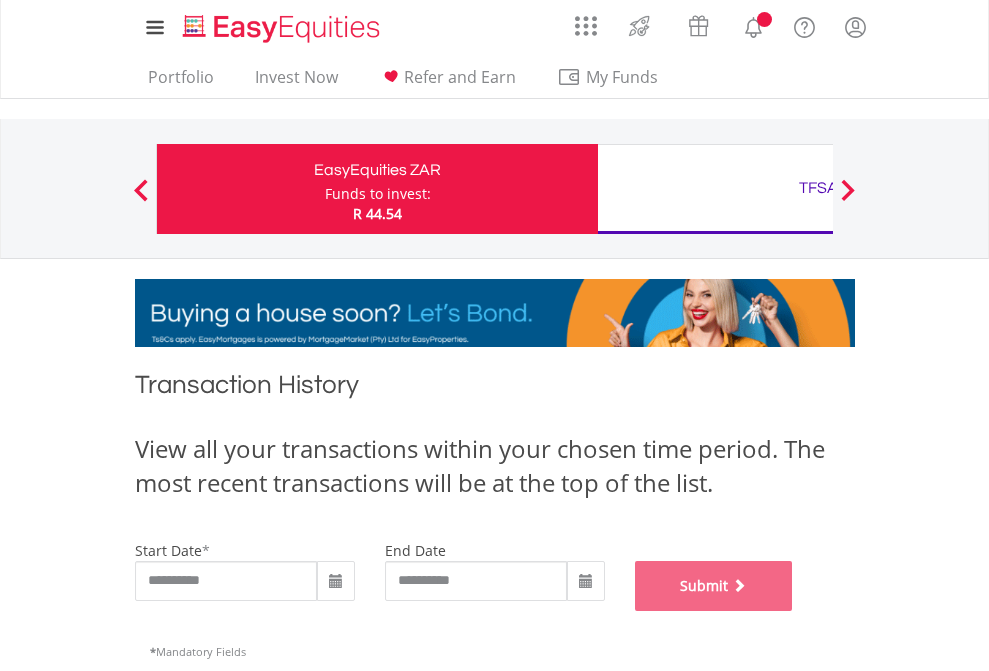 scroll, scrollTop: 811, scrollLeft: 0, axis: vertical 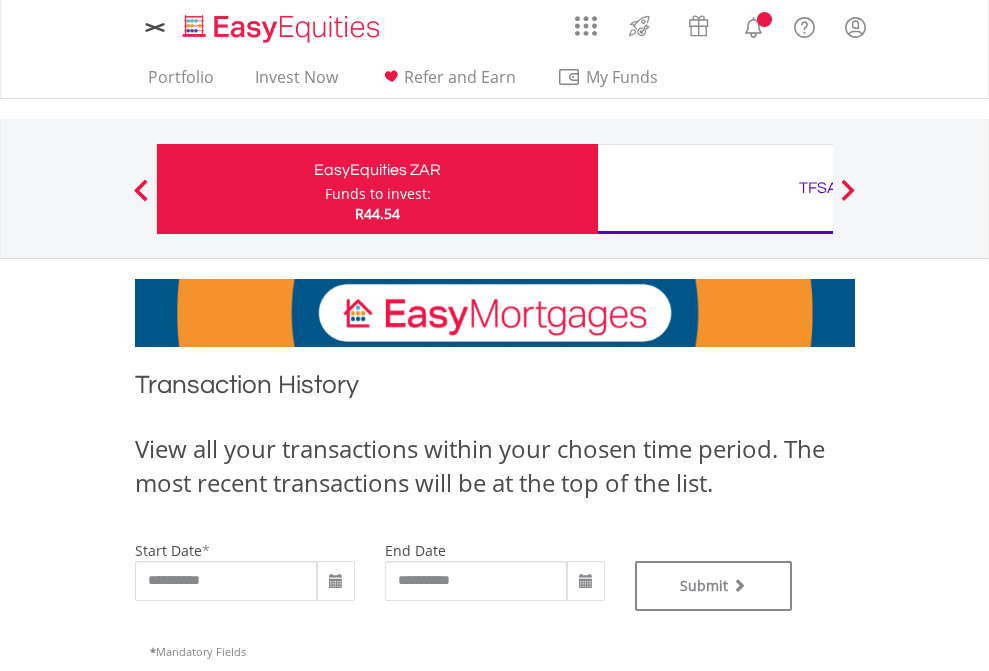 click on "TFSA" at bounding box center (818, 188) 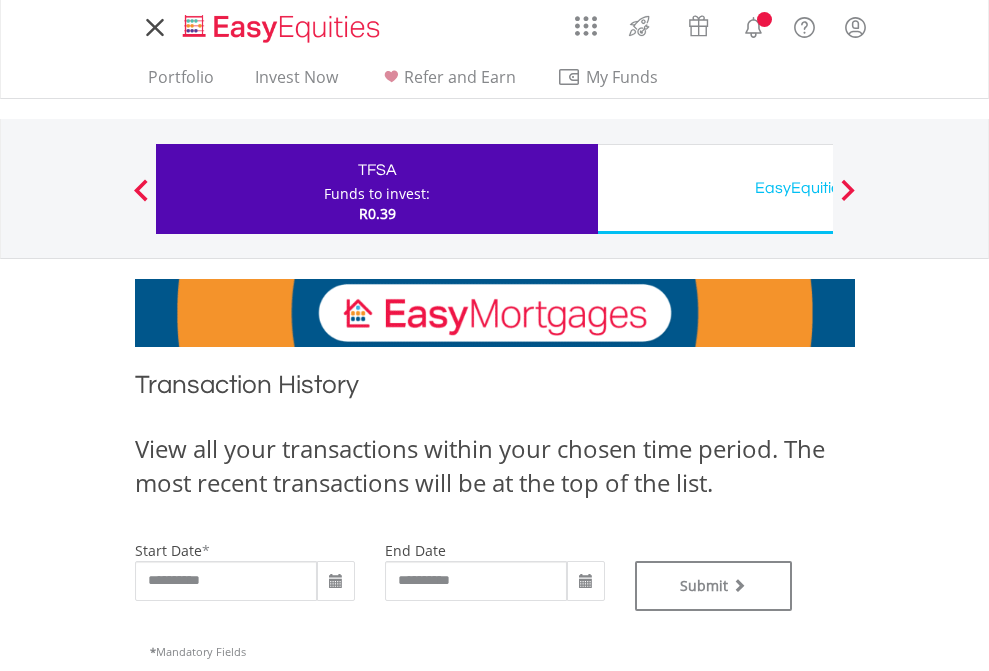 scroll, scrollTop: 0, scrollLeft: 0, axis: both 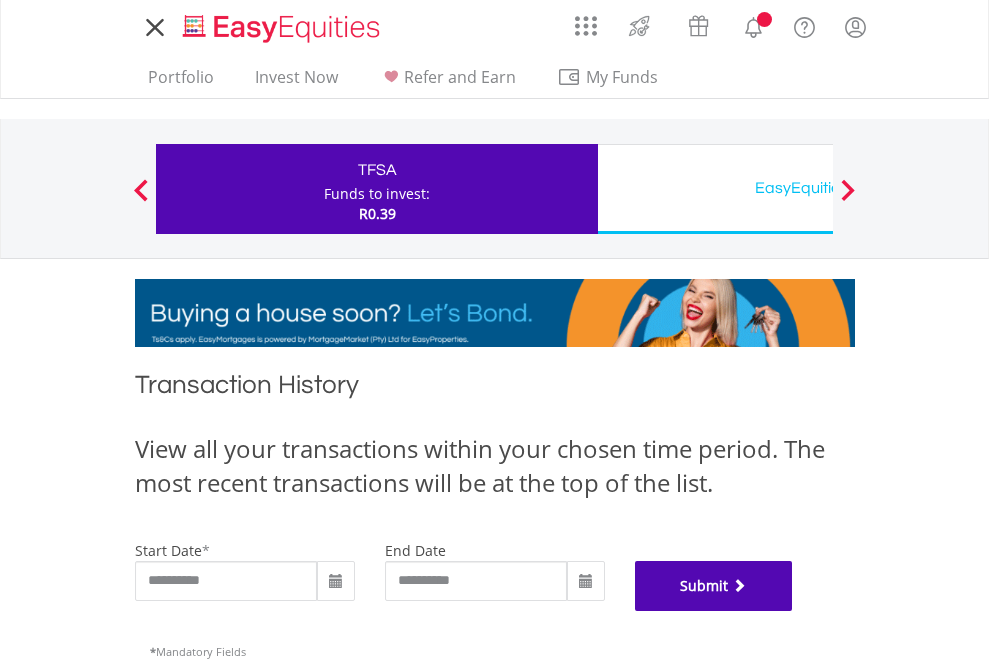 click on "Submit" at bounding box center [714, 586] 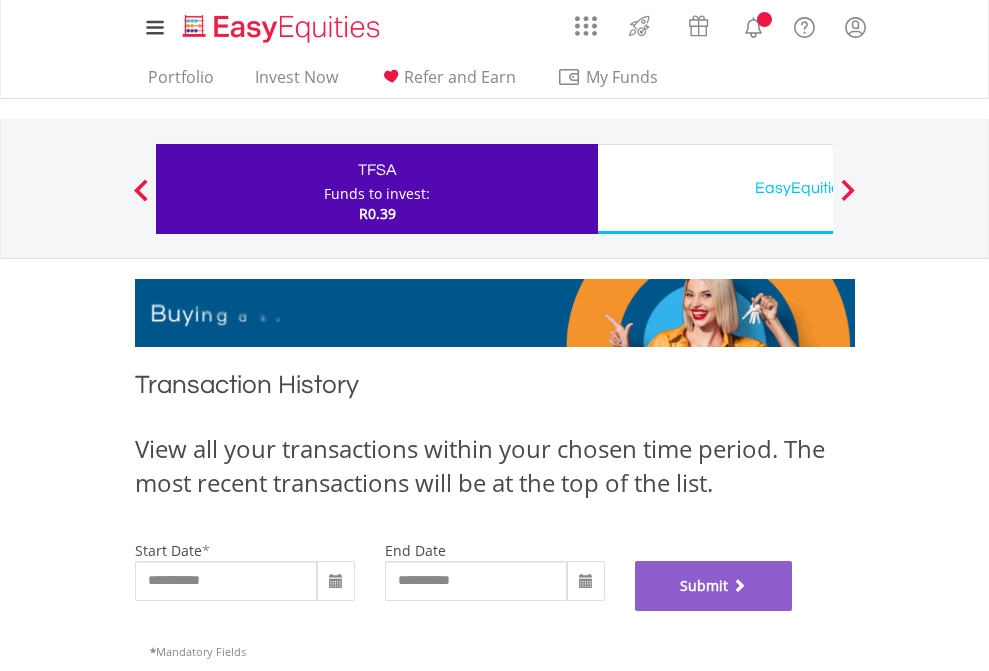 scroll, scrollTop: 811, scrollLeft: 0, axis: vertical 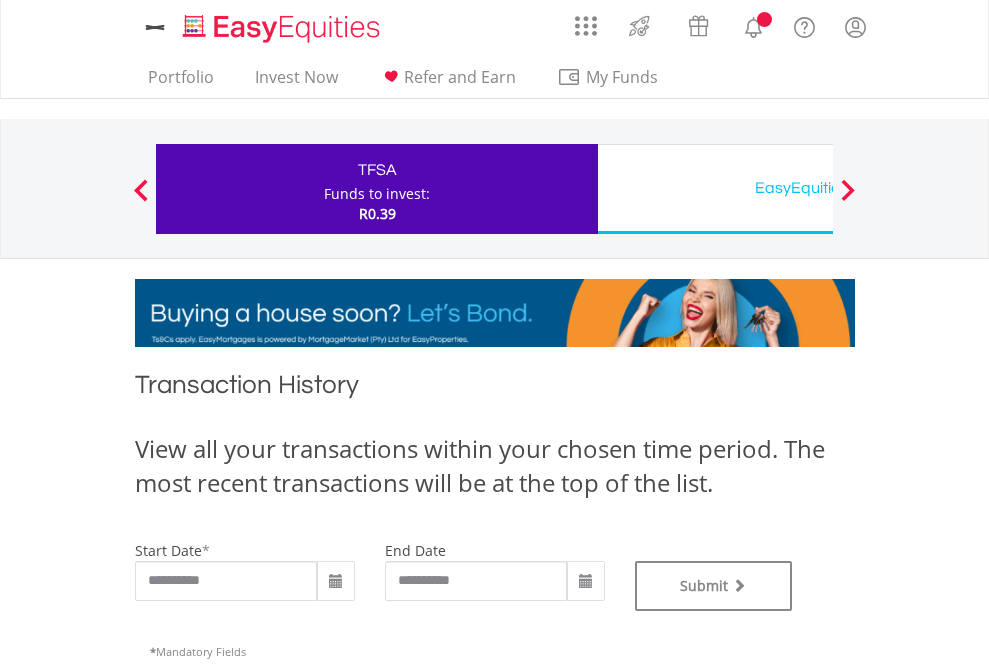 click on "EasyEquities USD" at bounding box center [818, 188] 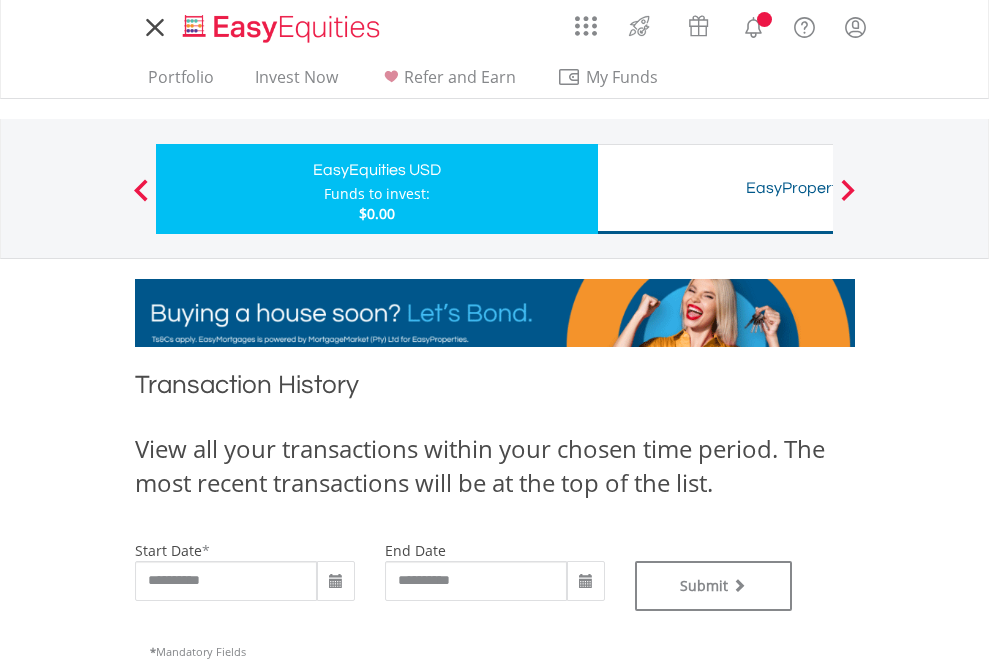 scroll, scrollTop: 0, scrollLeft: 0, axis: both 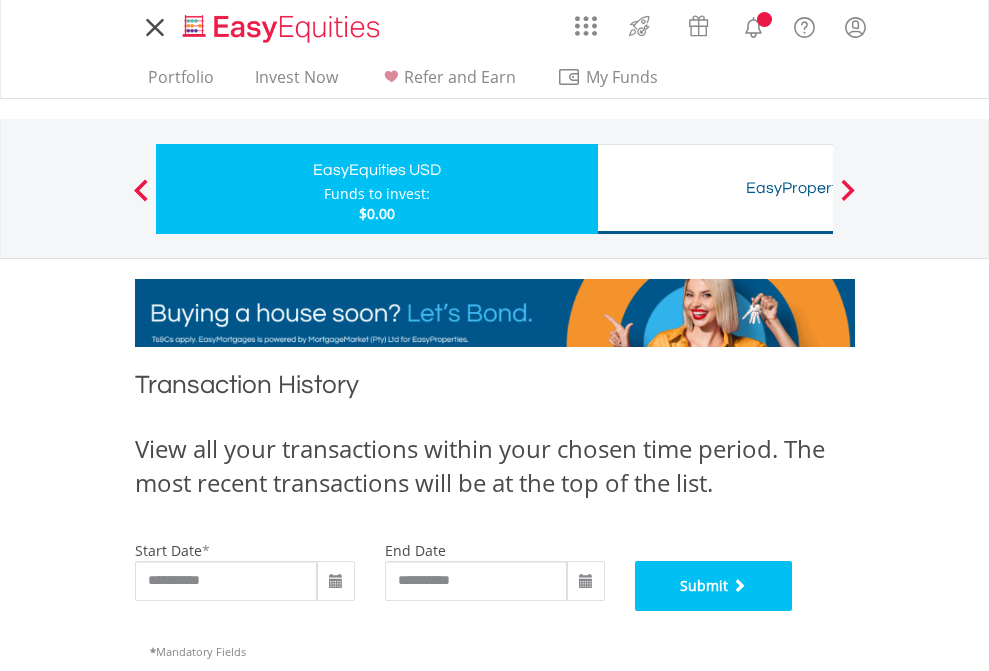 click on "Submit" at bounding box center [714, 586] 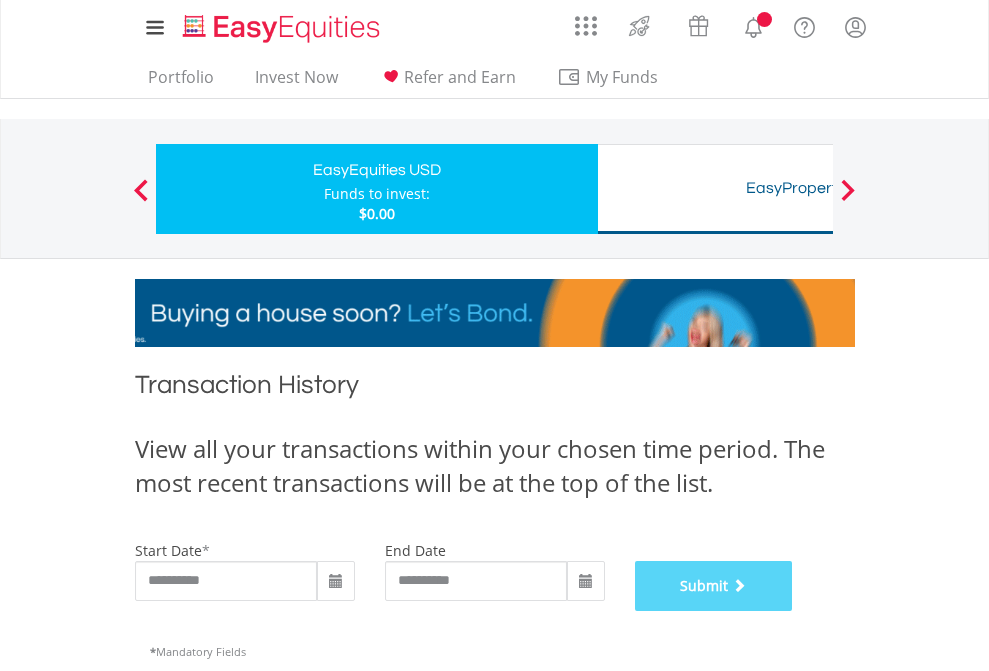 scroll, scrollTop: 811, scrollLeft: 0, axis: vertical 